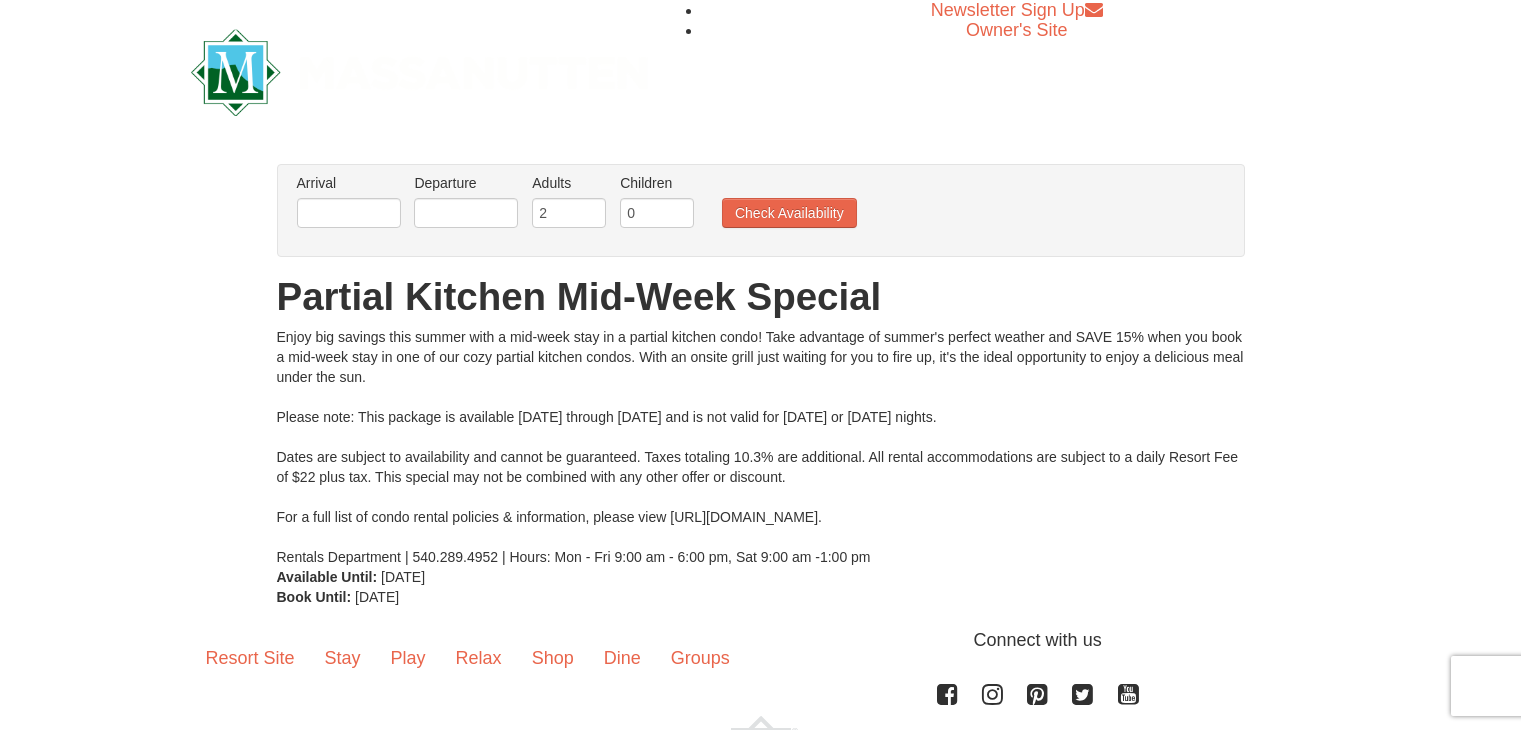 scroll, scrollTop: 0, scrollLeft: 0, axis: both 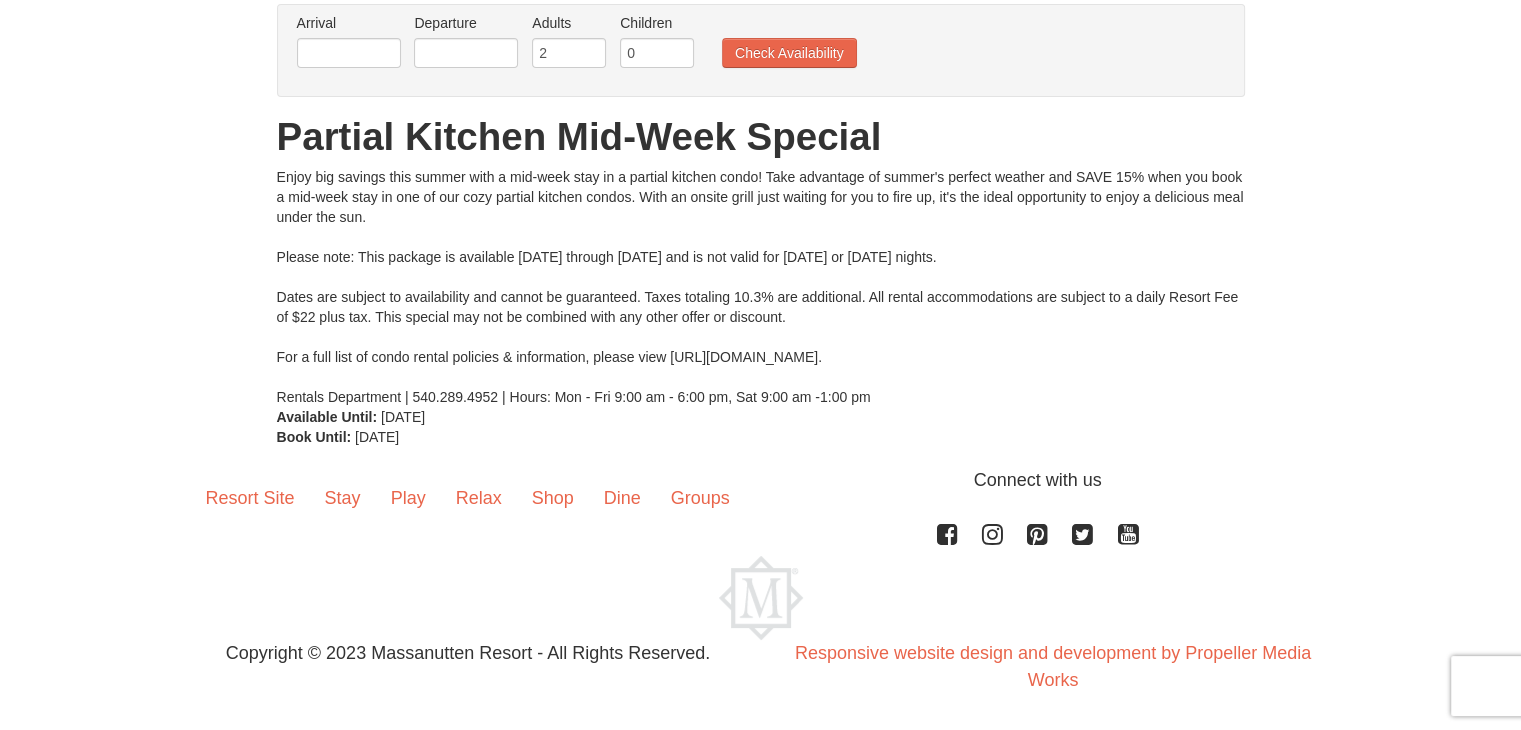 drag, startPoint x: 1525, startPoint y: 97, endPoint x: 1494, endPoint y: 325, distance: 230.09781 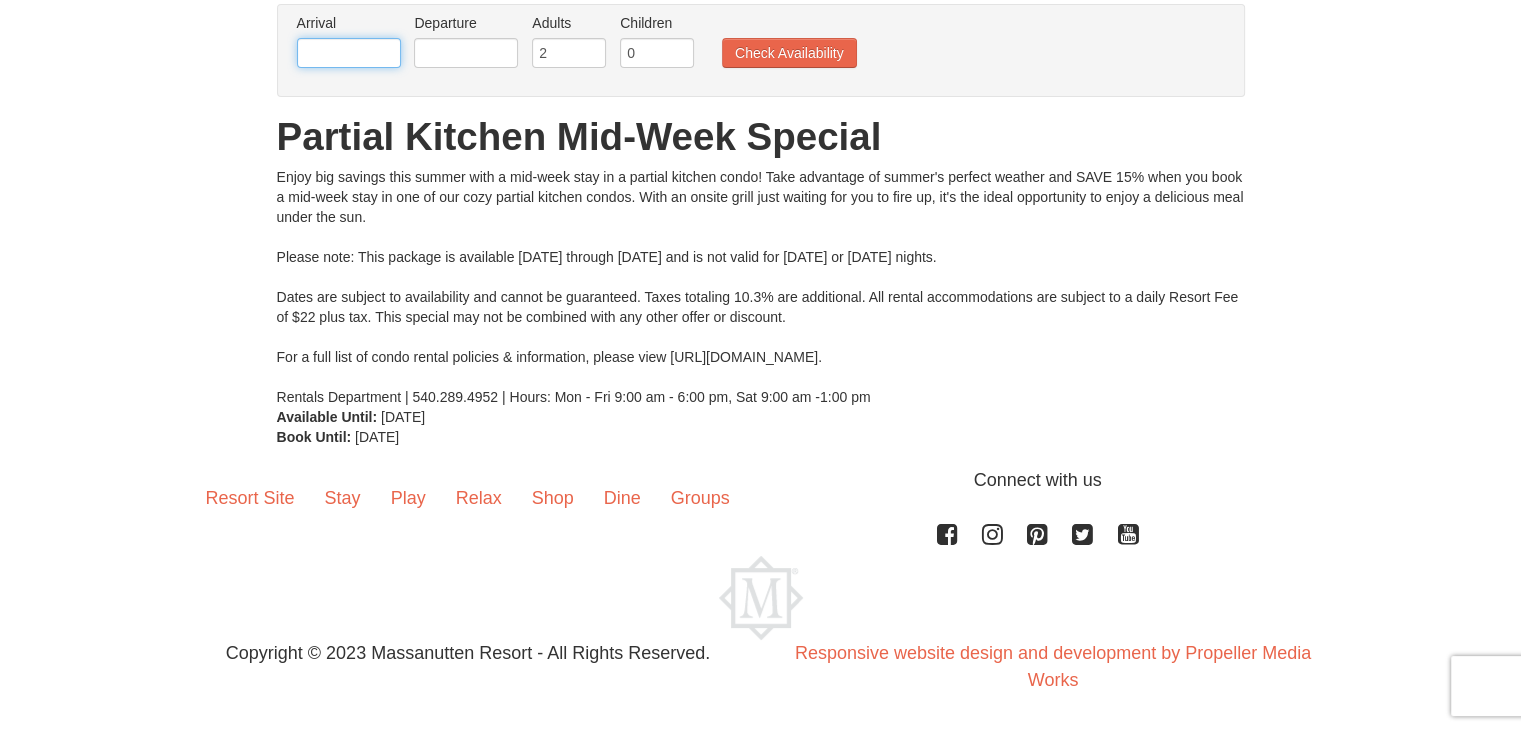 click at bounding box center (349, 53) 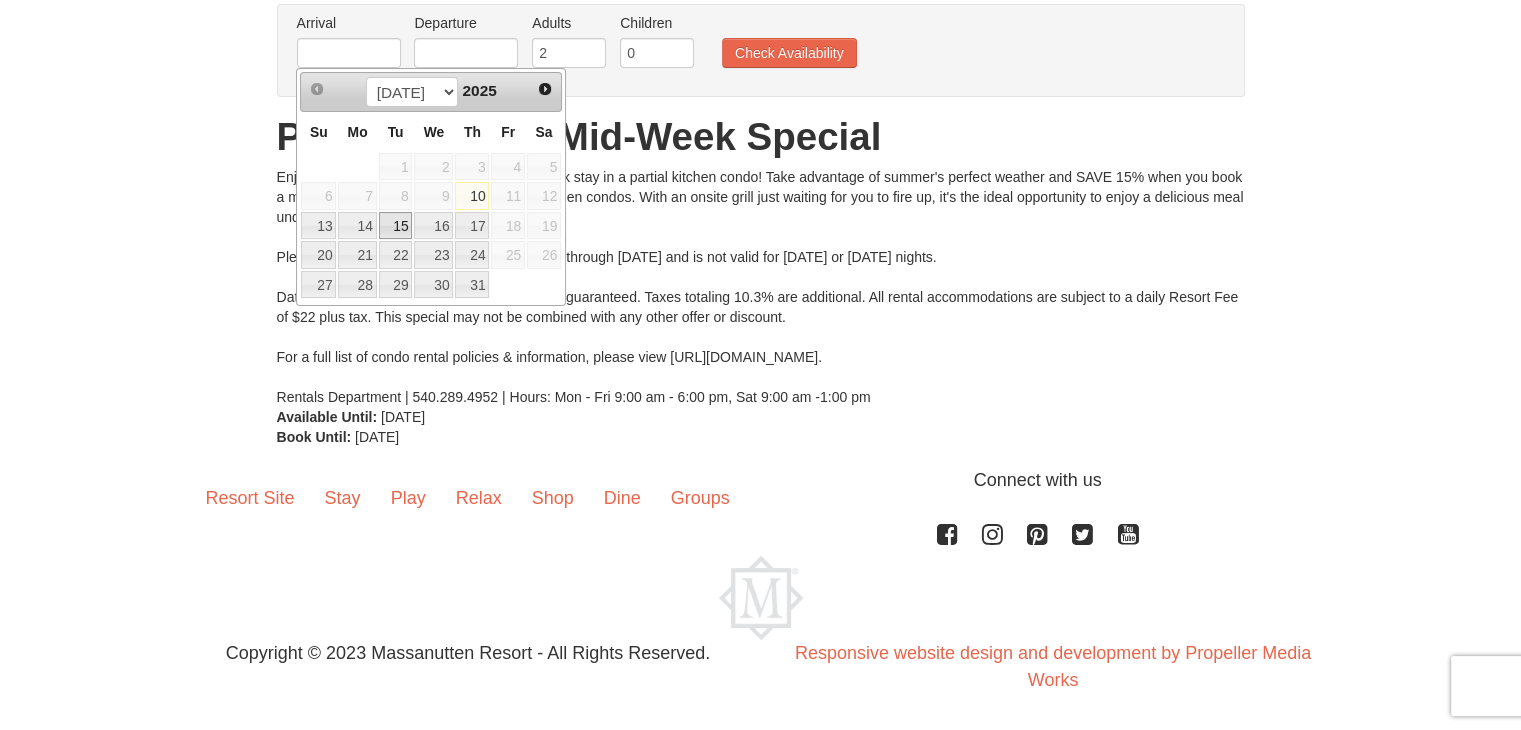 click on "15" at bounding box center [396, 226] 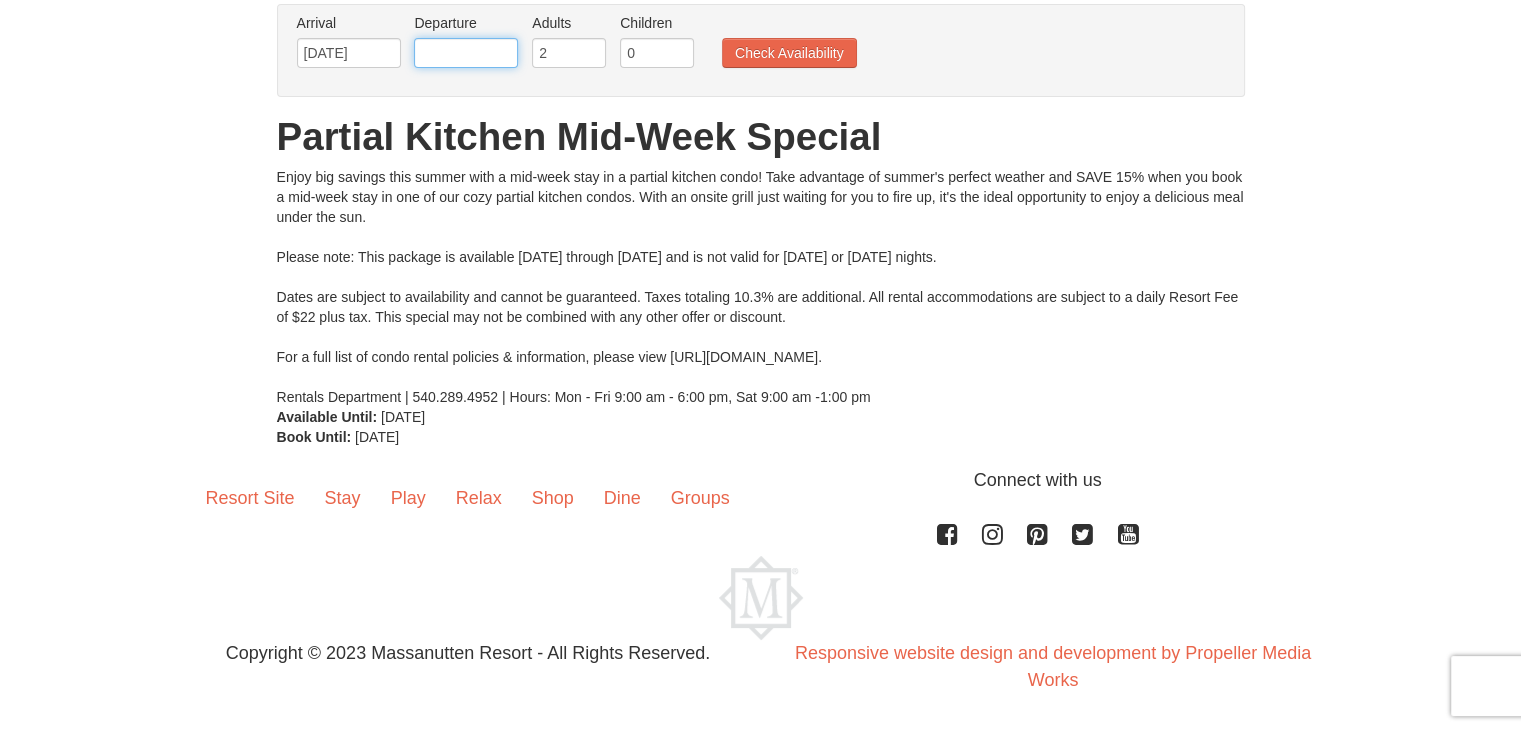 click at bounding box center (466, 53) 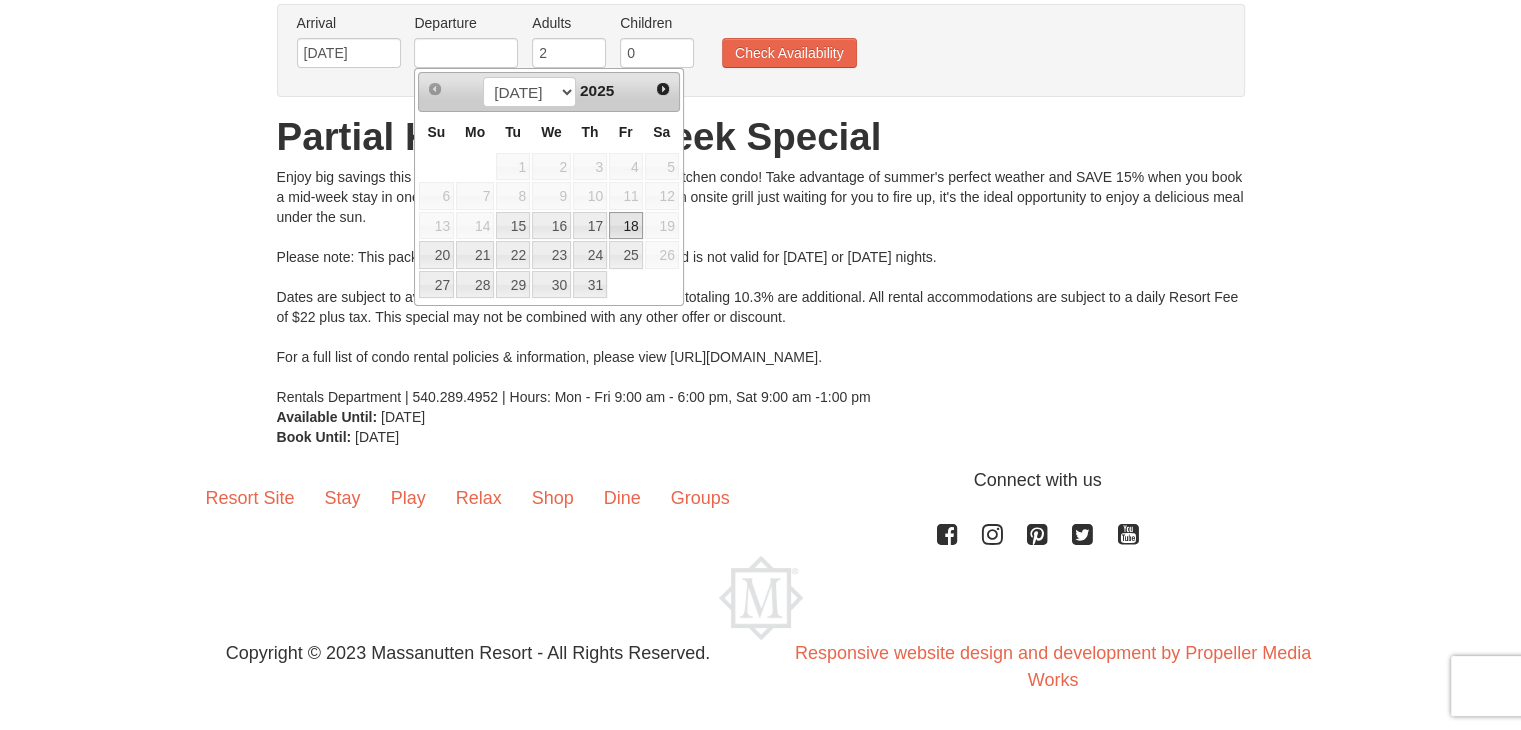 click on "18" at bounding box center (626, 226) 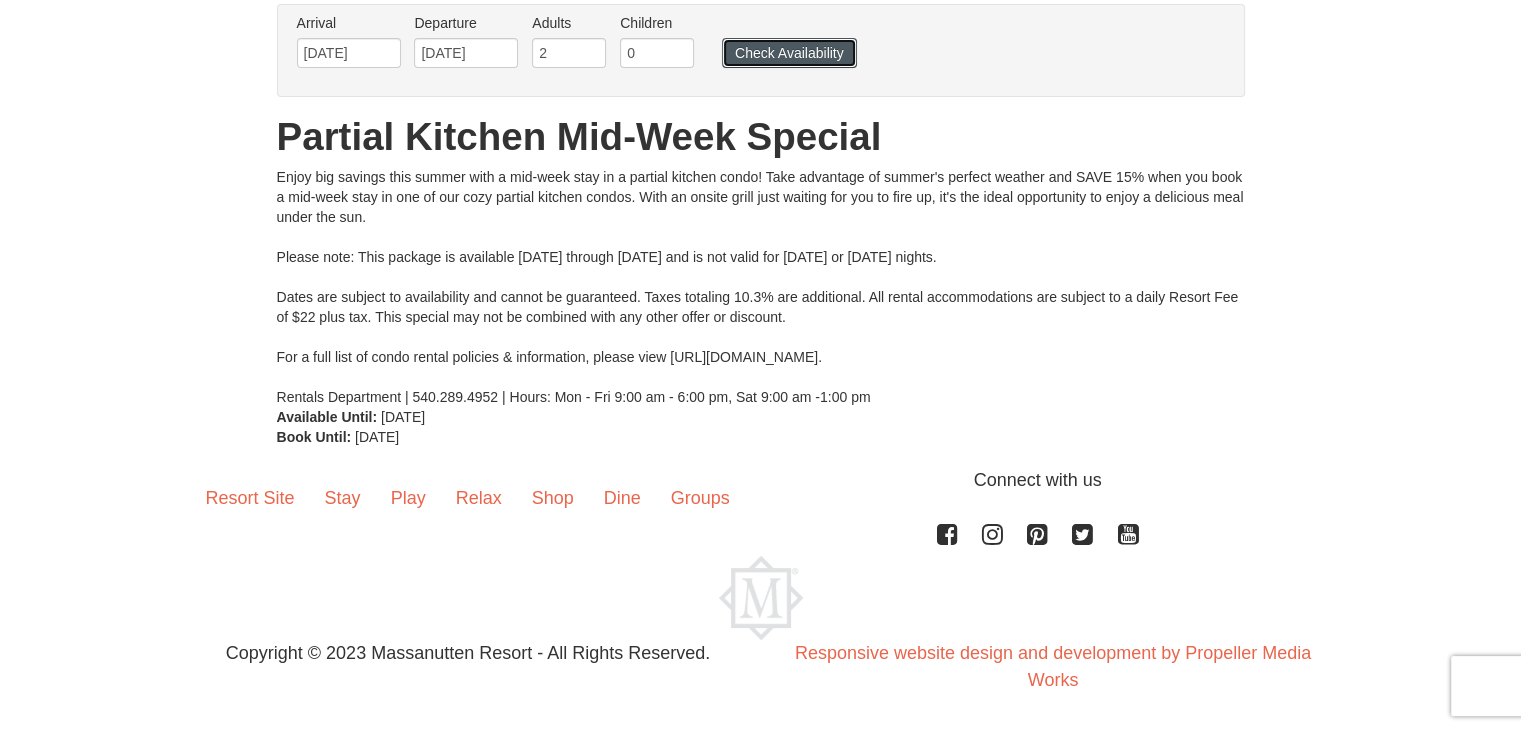 click on "Check Availability" at bounding box center (789, 53) 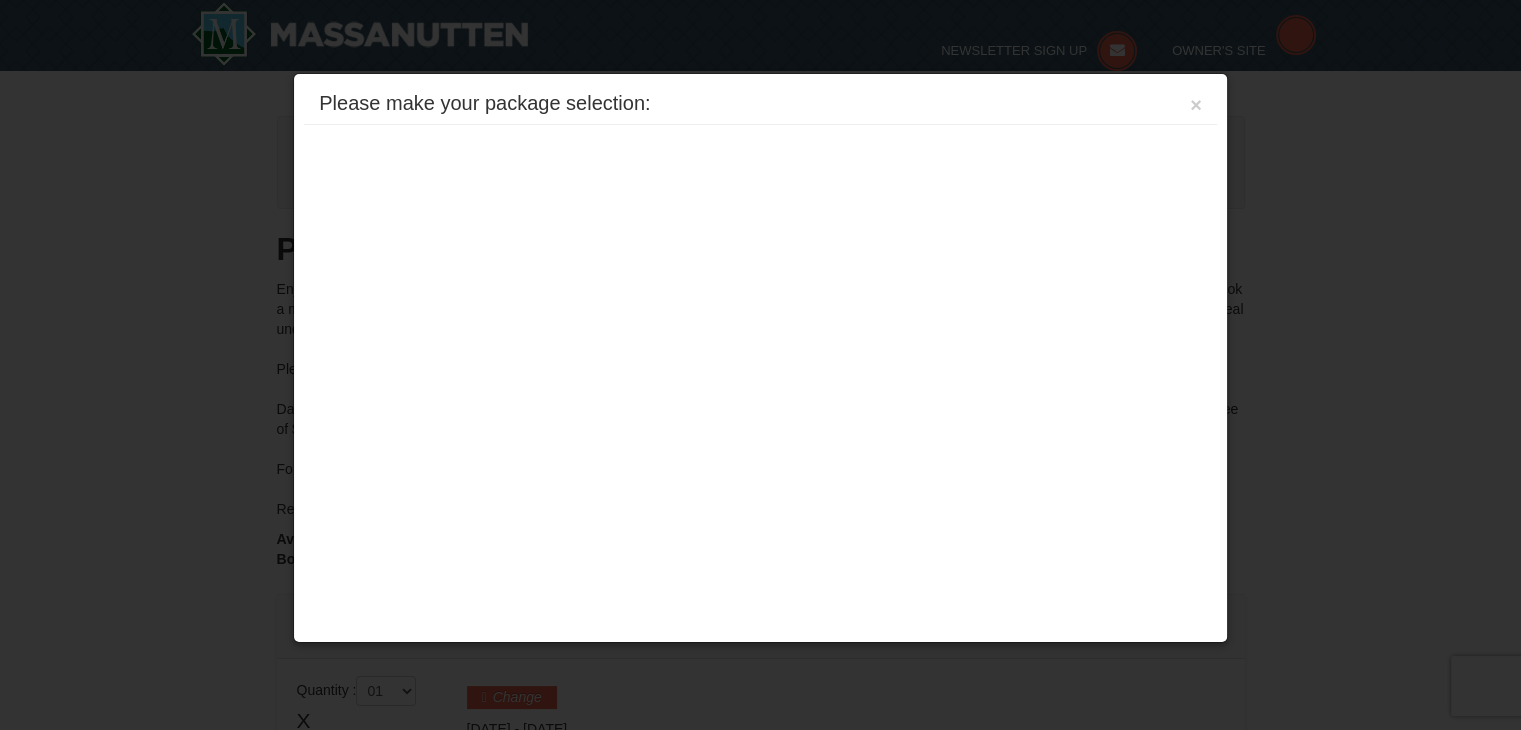 scroll, scrollTop: 463, scrollLeft: 0, axis: vertical 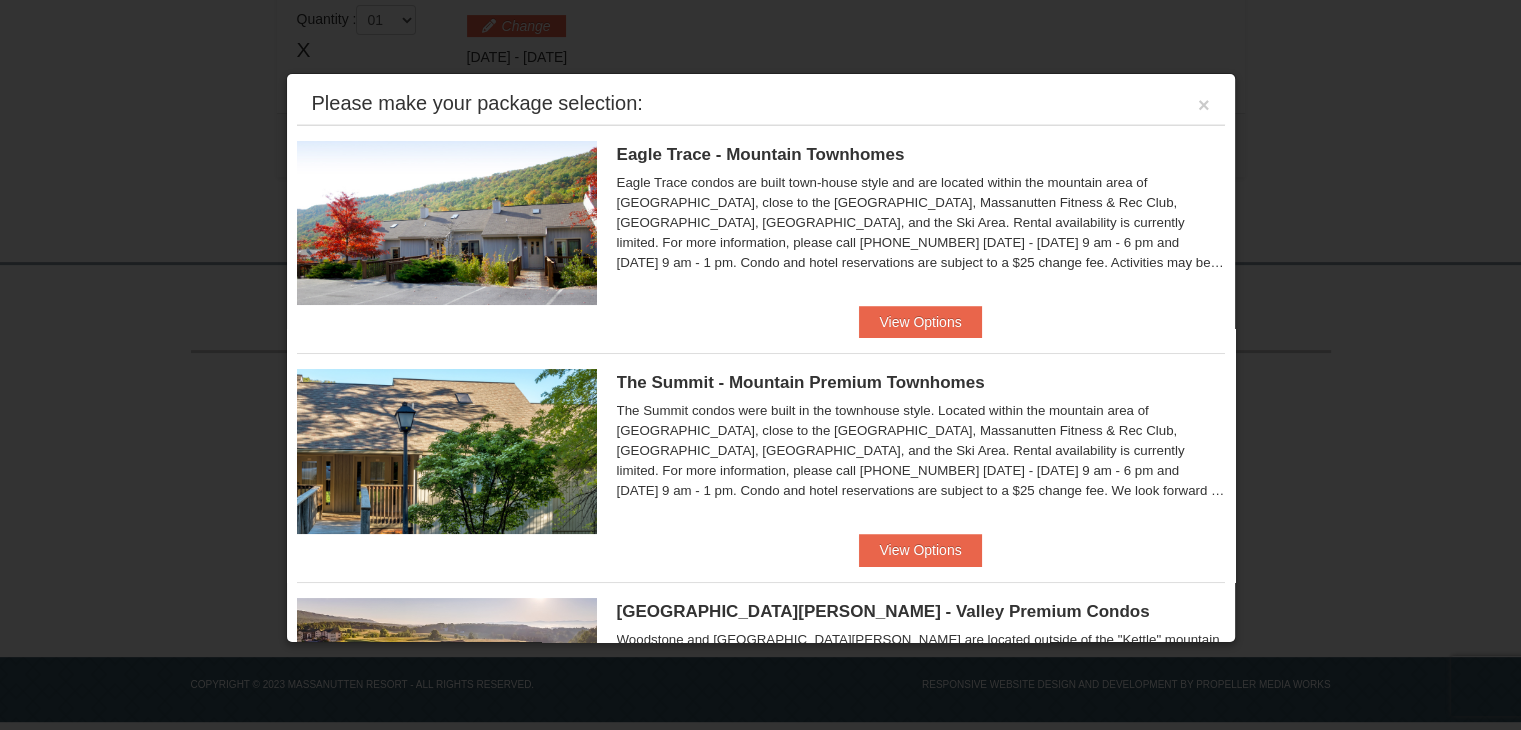 click at bounding box center (760, 365) 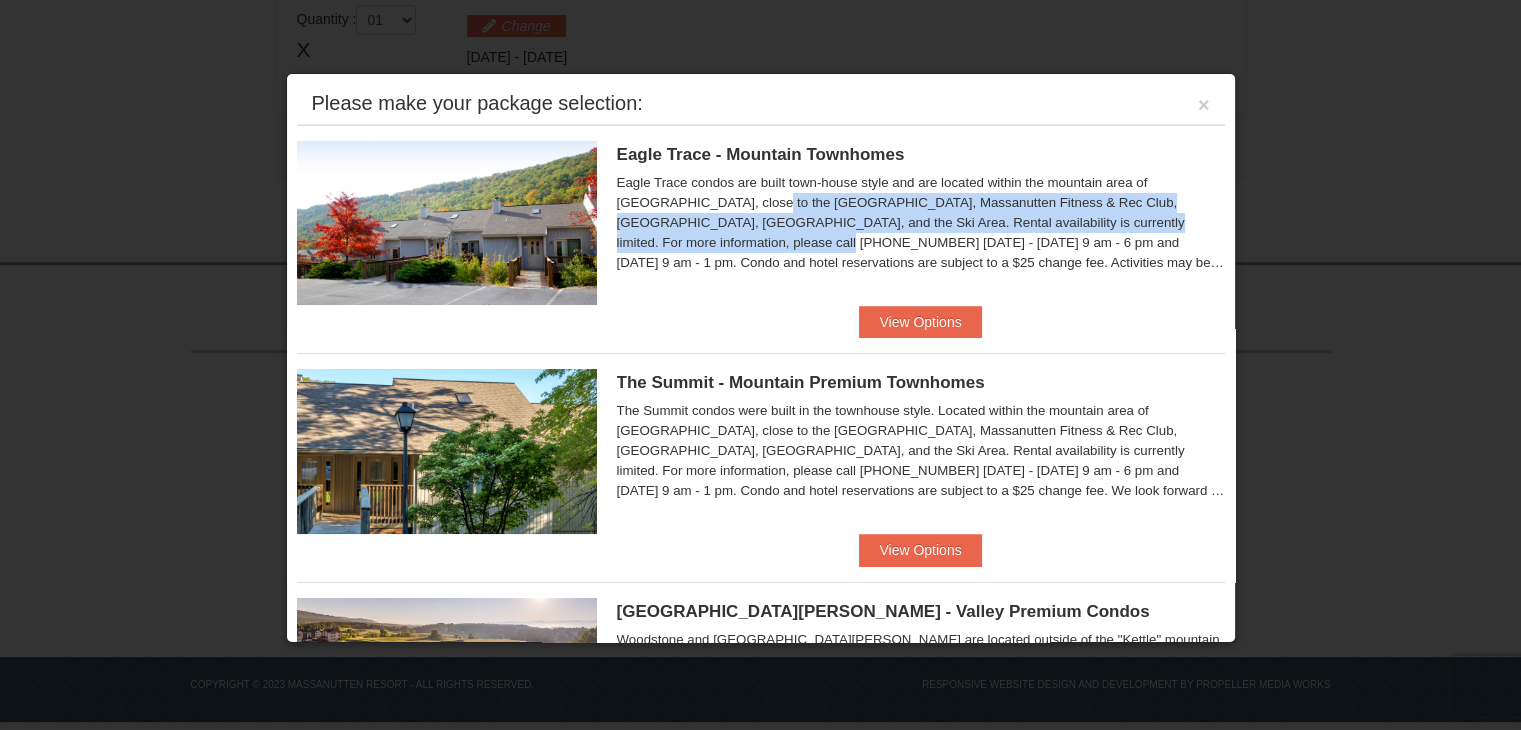 drag, startPoint x: 1217, startPoint y: 173, endPoint x: 1219, endPoint y: 217, distance: 44.04543 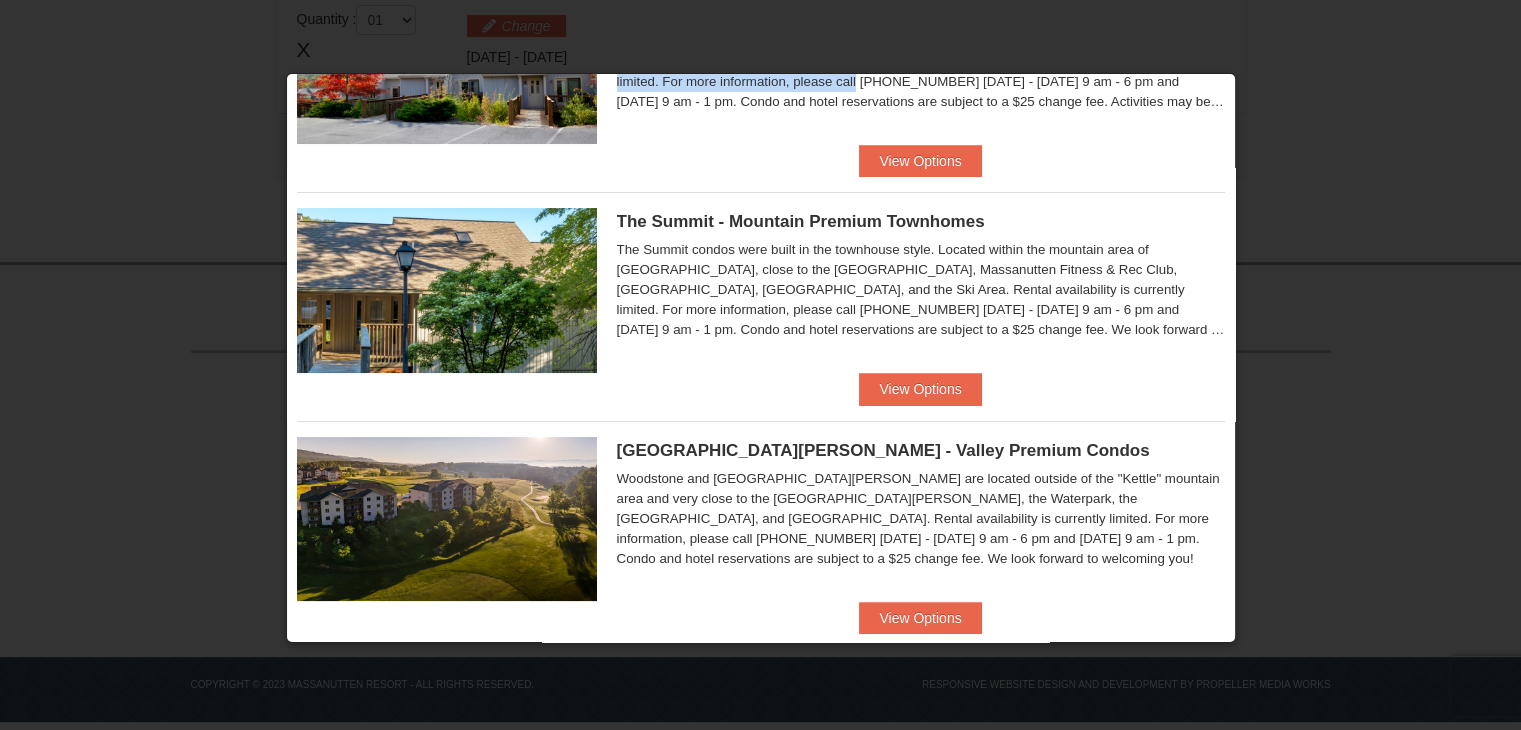 scroll, scrollTop: 198, scrollLeft: 0, axis: vertical 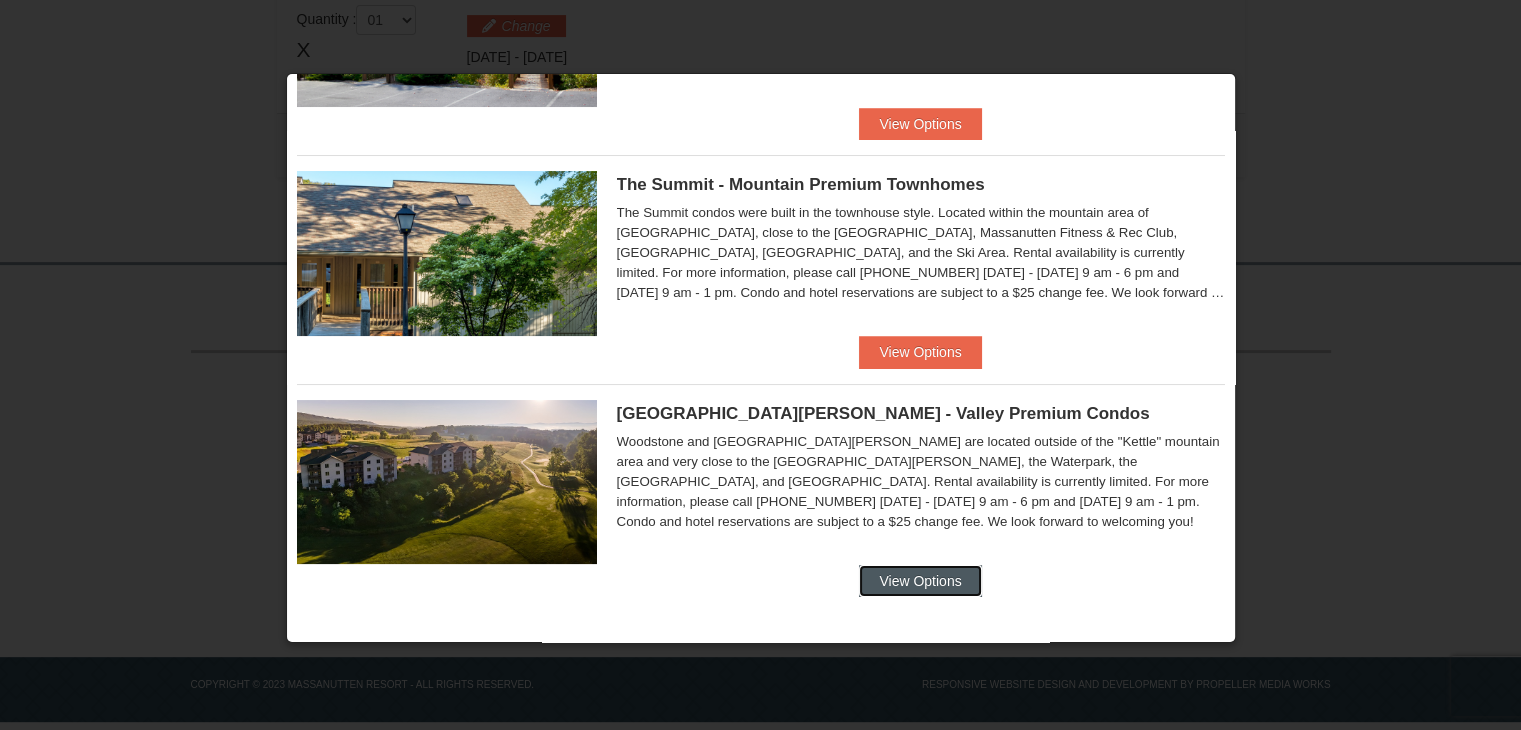 click on "View Options" at bounding box center [920, 581] 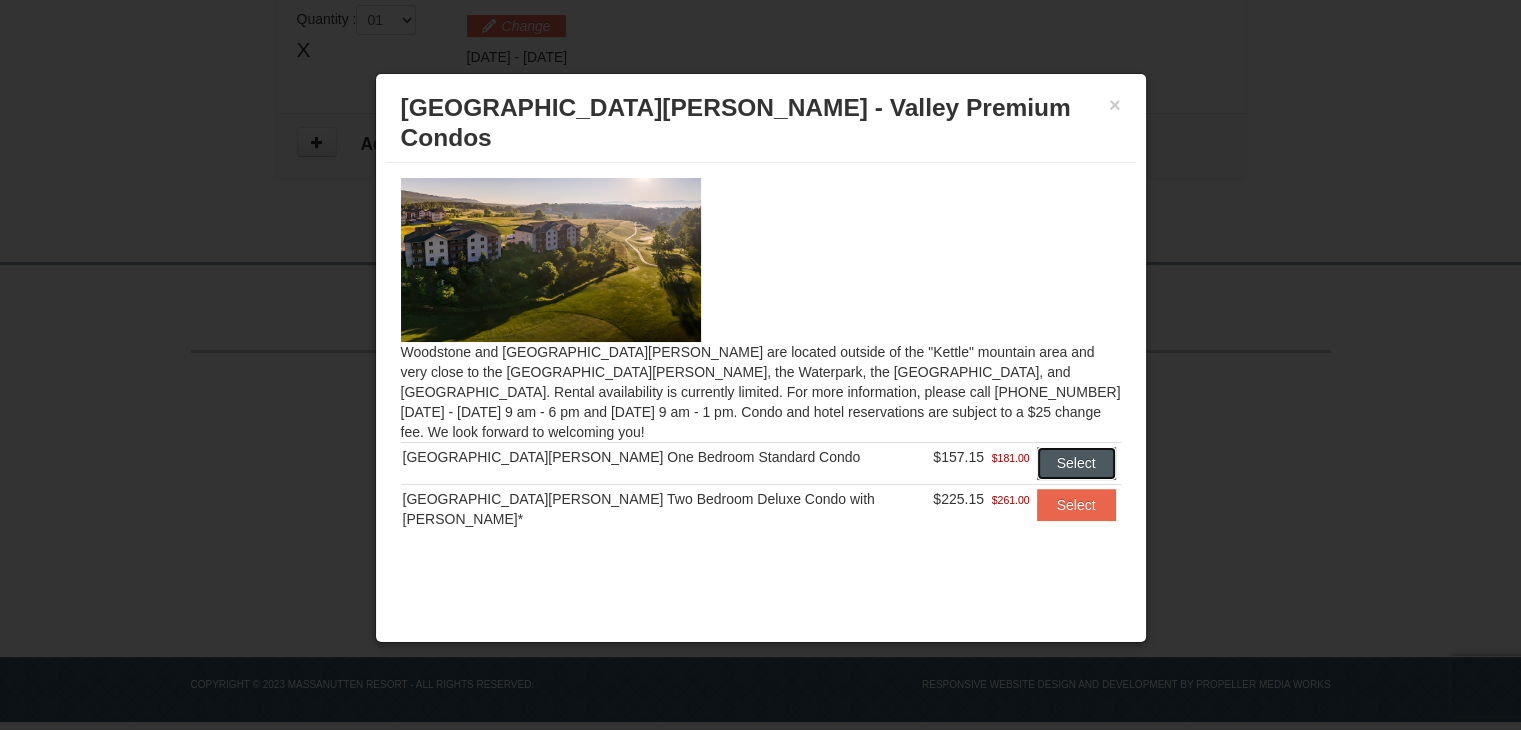 click on "Select" at bounding box center [1076, 463] 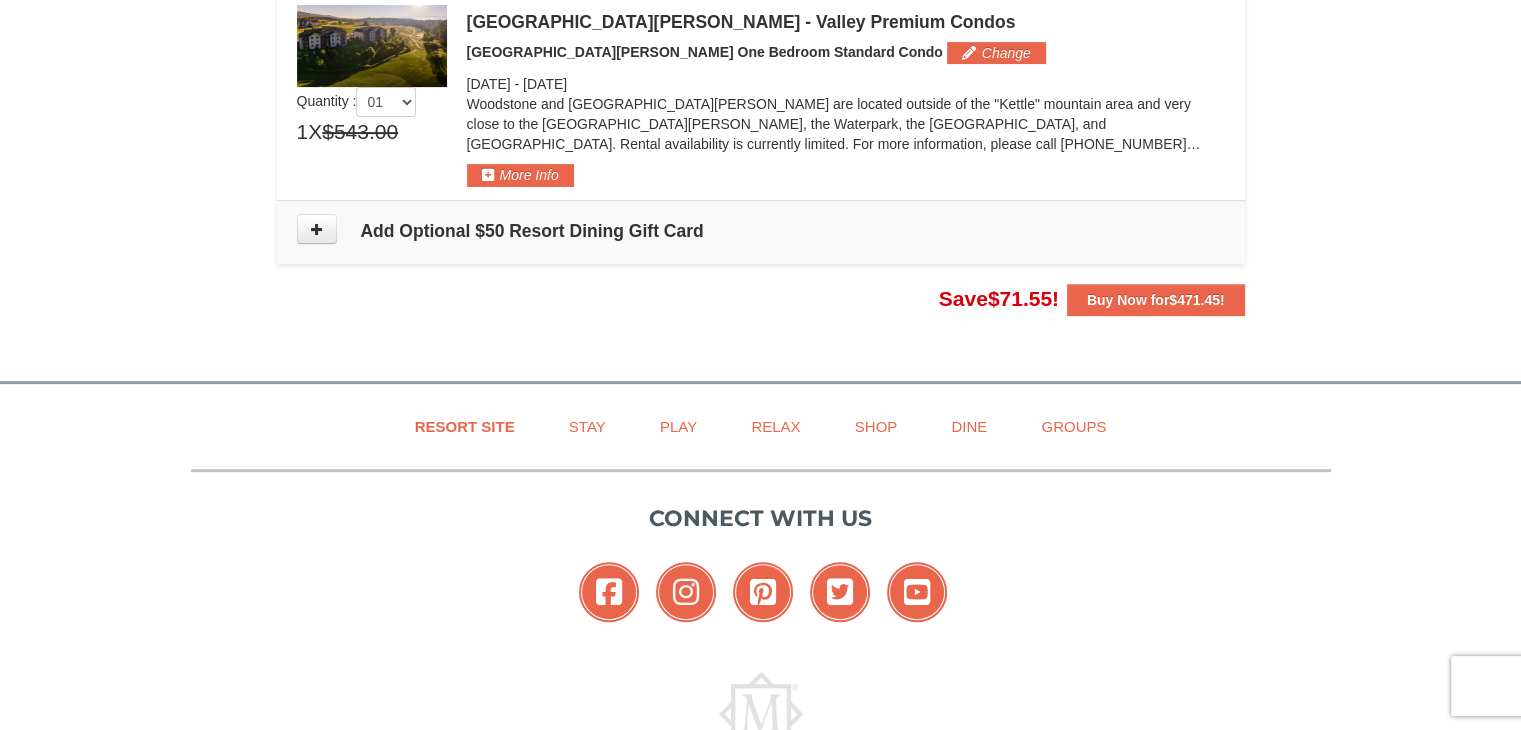 drag, startPoint x: 1512, startPoint y: 314, endPoint x: 1524, endPoint y: 341, distance: 29.546574 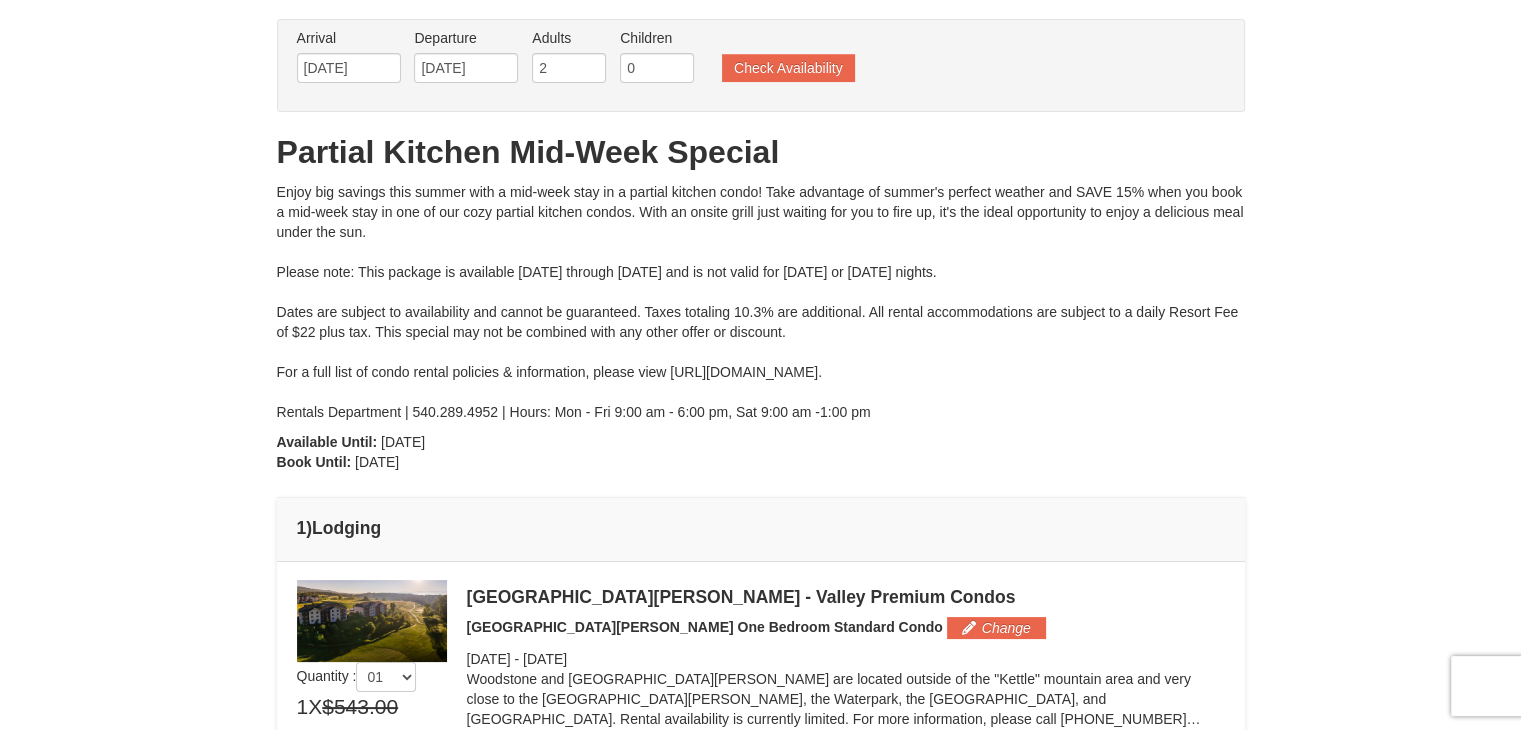 scroll, scrollTop: 0, scrollLeft: 0, axis: both 